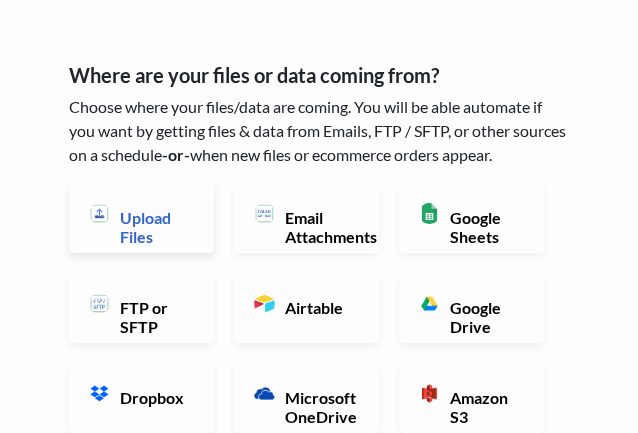 scroll, scrollTop: 63, scrollLeft: 0, axis: vertical 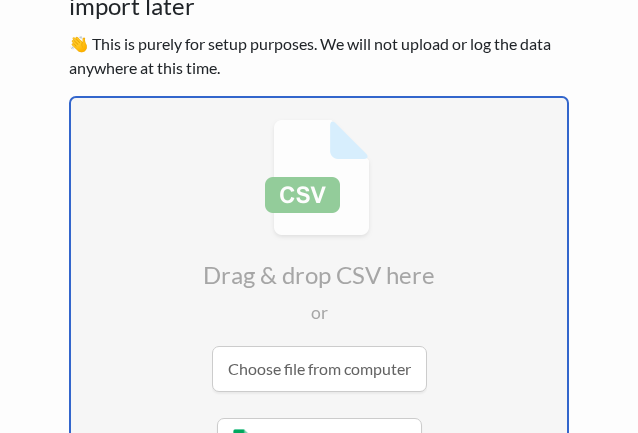 type on "C:\fakepath\californie_tasks.csv" 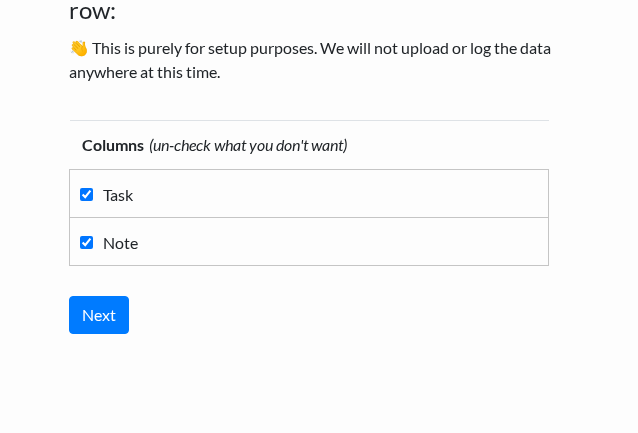 scroll, scrollTop: 162, scrollLeft: 0, axis: vertical 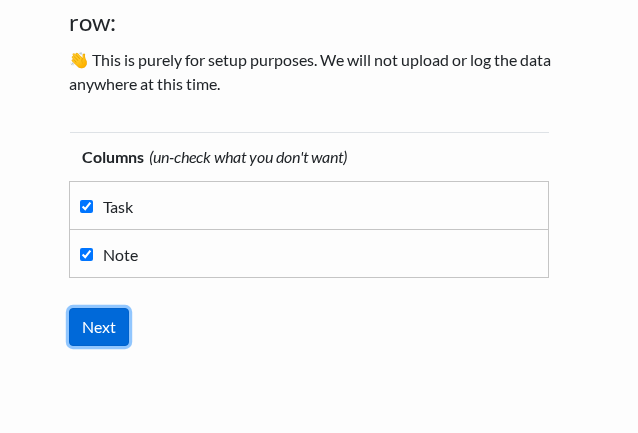 click on "Next" at bounding box center [99, 327] 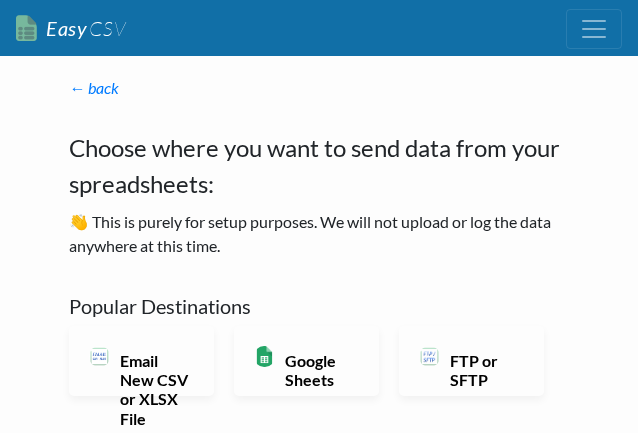 scroll, scrollTop: 0, scrollLeft: 0, axis: both 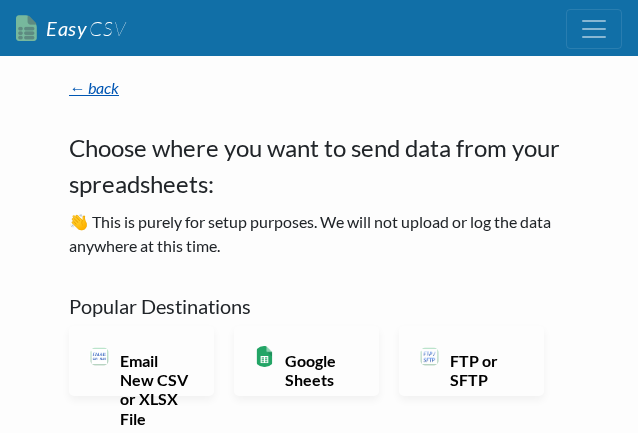 click on "← back" at bounding box center [94, 87] 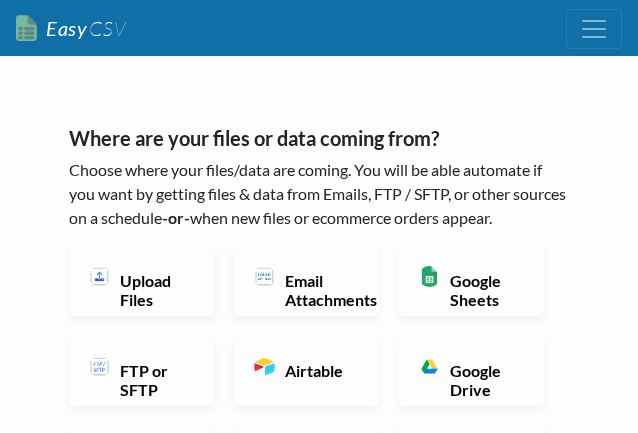 scroll, scrollTop: 0, scrollLeft: 0, axis: both 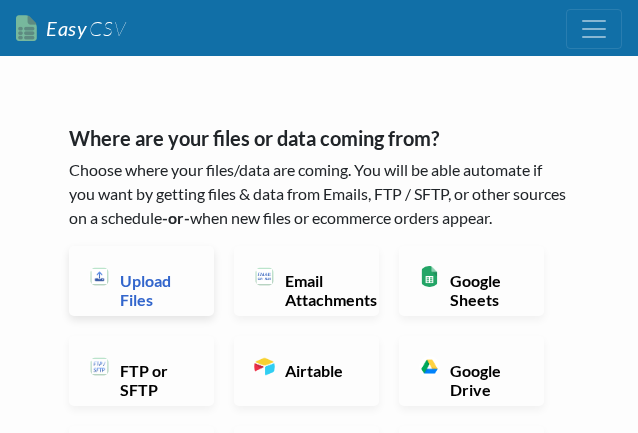 click on "Upload Files" at bounding box center (154, 290) 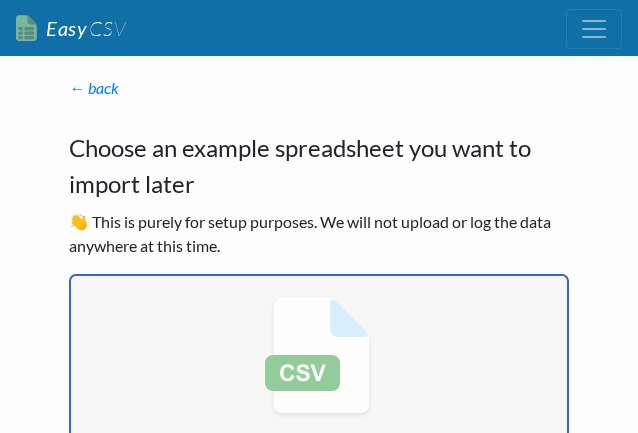 type on "C:\fakepath\californie_tasks.csv" 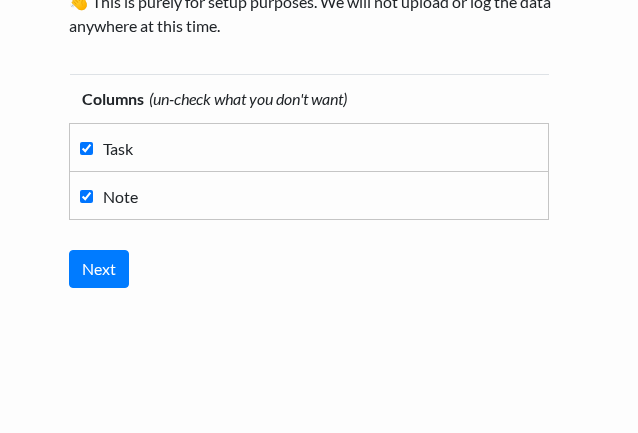 scroll, scrollTop: 238, scrollLeft: 0, axis: vertical 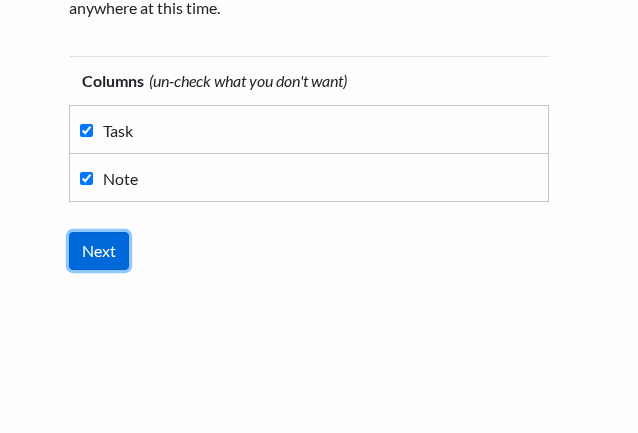 click on "Next" at bounding box center [99, 251] 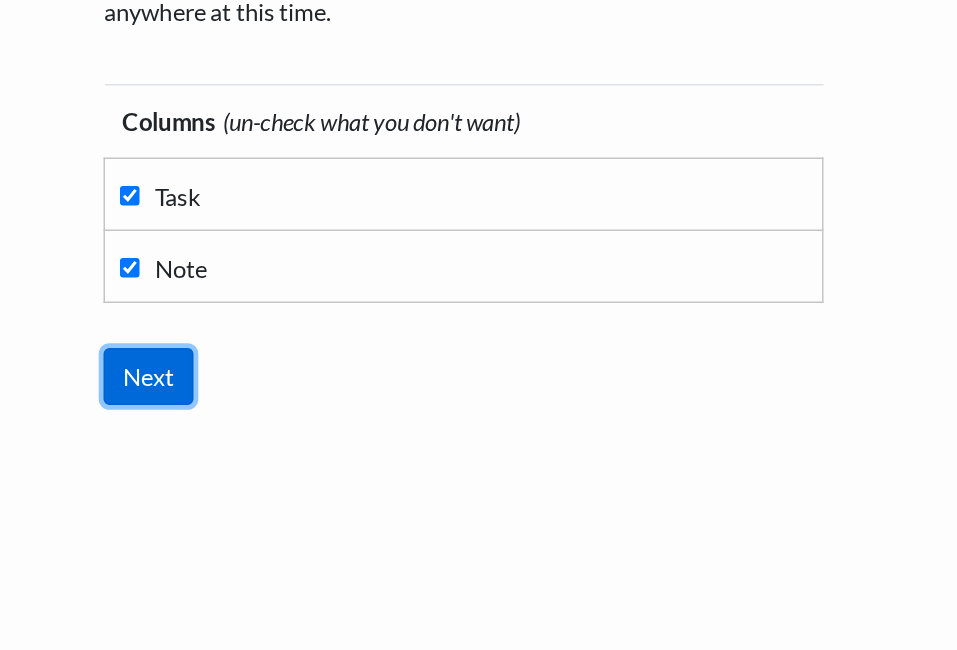 scroll, scrollTop: 0, scrollLeft: 0, axis: both 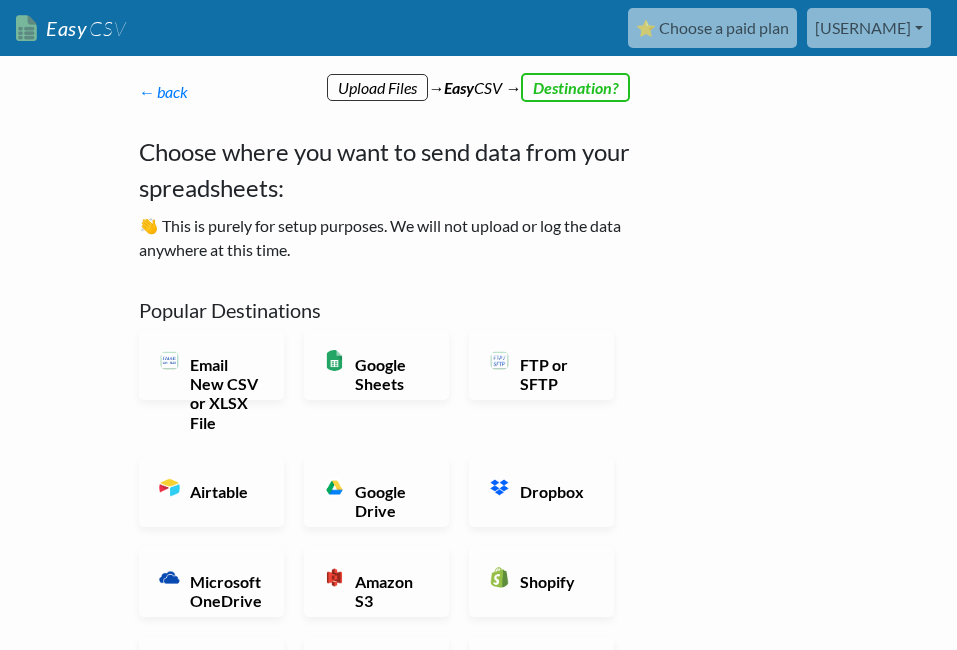 drag, startPoint x: 633, startPoint y: 135, endPoint x: 732, endPoint y: 254, distance: 154.79665 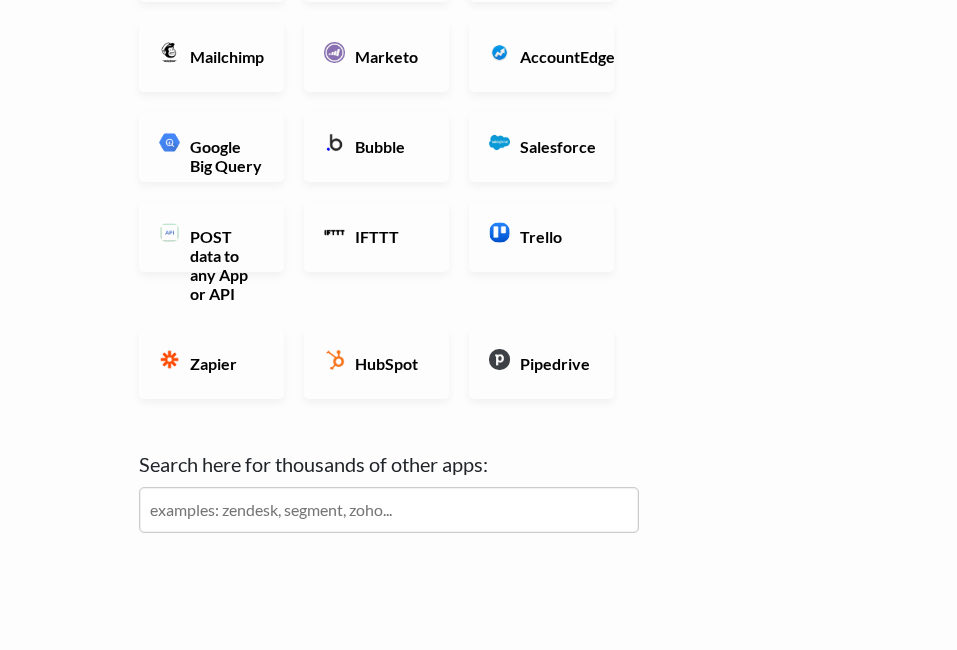 scroll, scrollTop: 860, scrollLeft: 0, axis: vertical 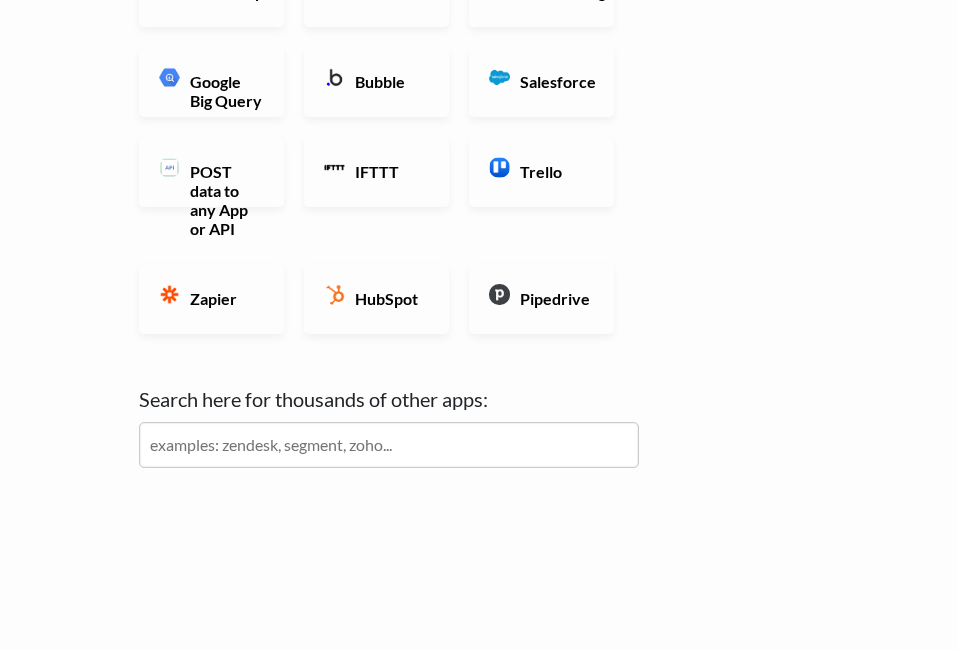 click at bounding box center [389, 445] 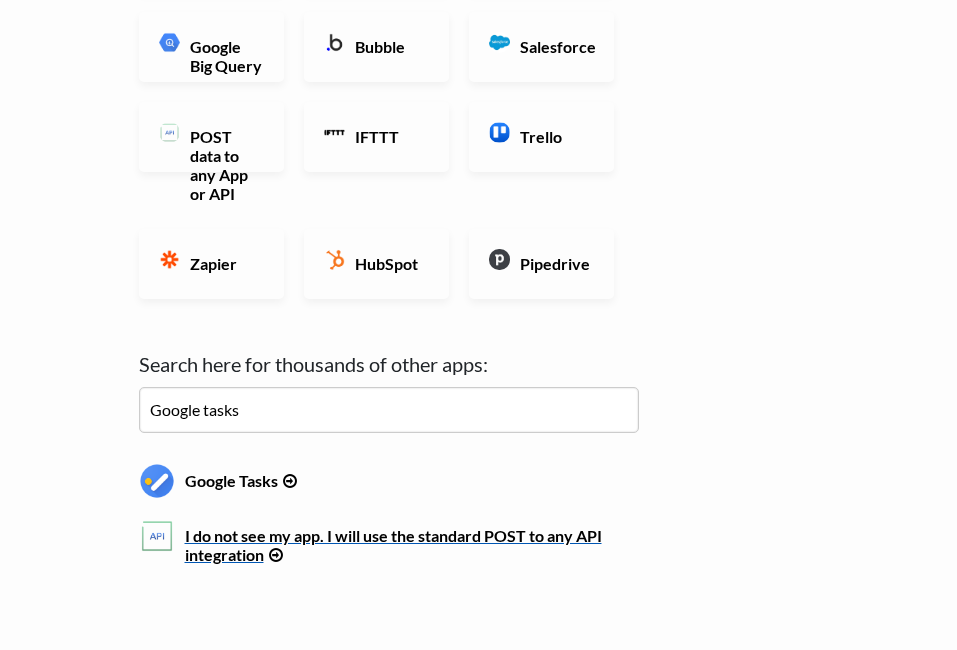 scroll, scrollTop: 904, scrollLeft: 0, axis: vertical 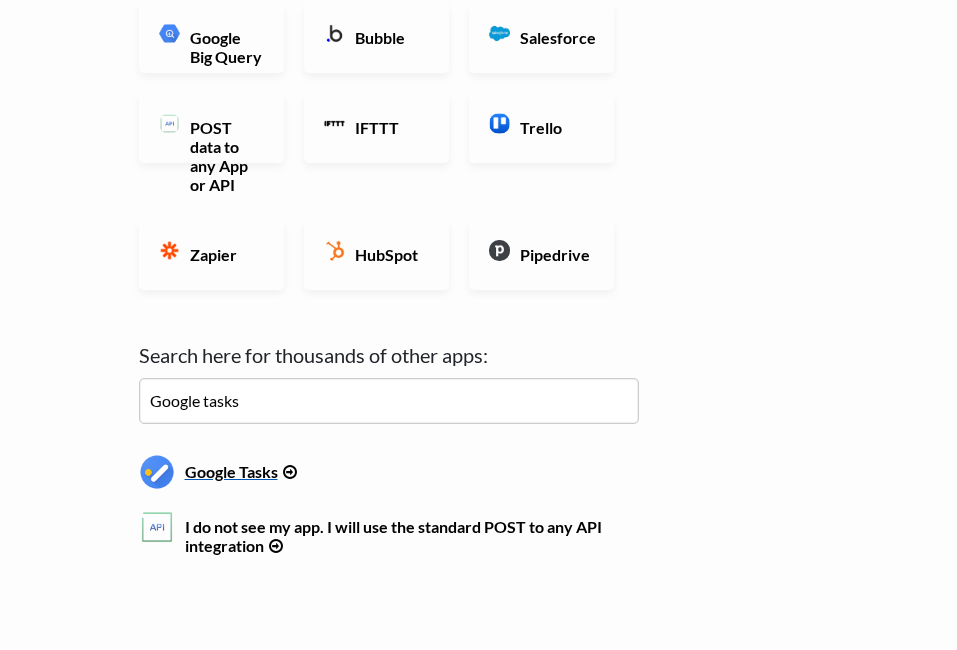 type on "Google tasks" 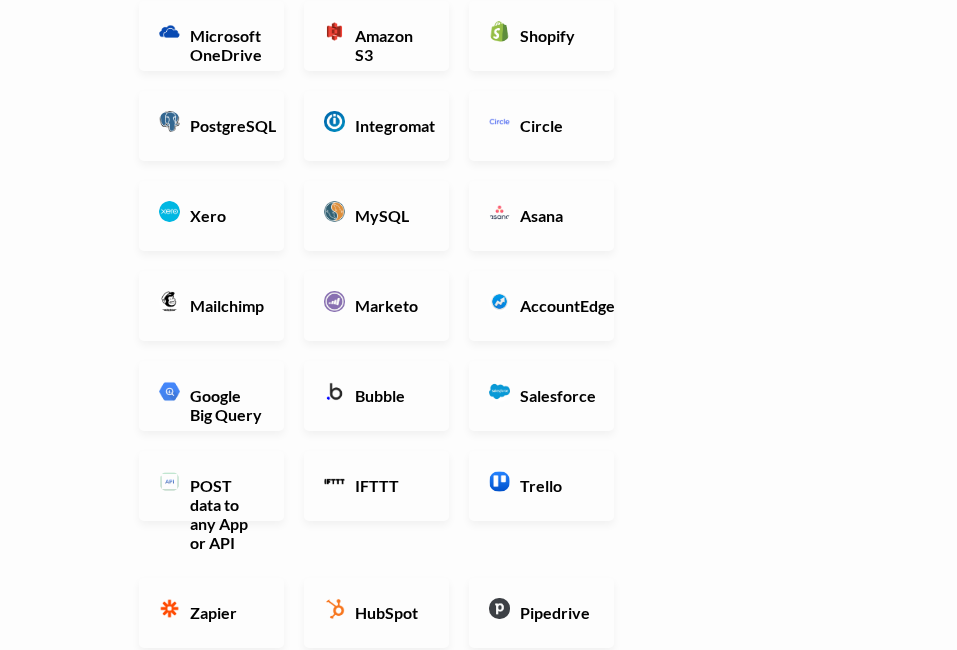 scroll, scrollTop: 488, scrollLeft: 0, axis: vertical 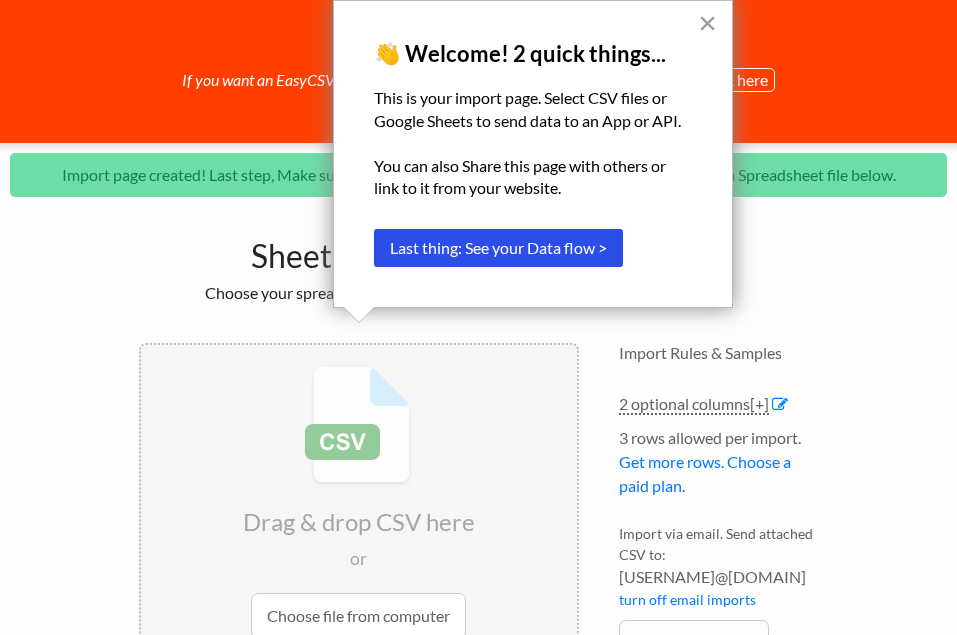 click on "×" at bounding box center (707, 23) 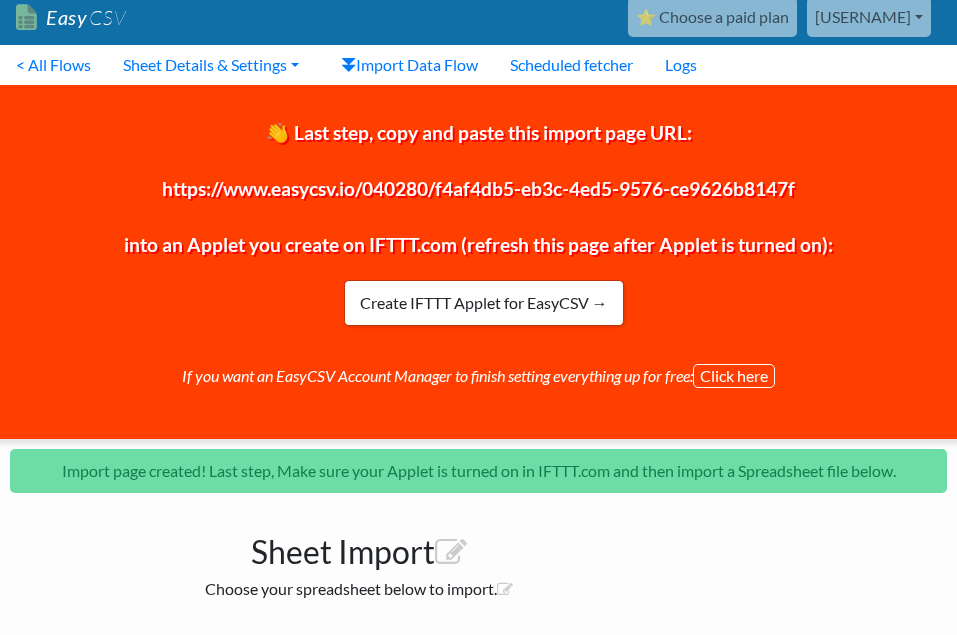 scroll, scrollTop: 0, scrollLeft: 0, axis: both 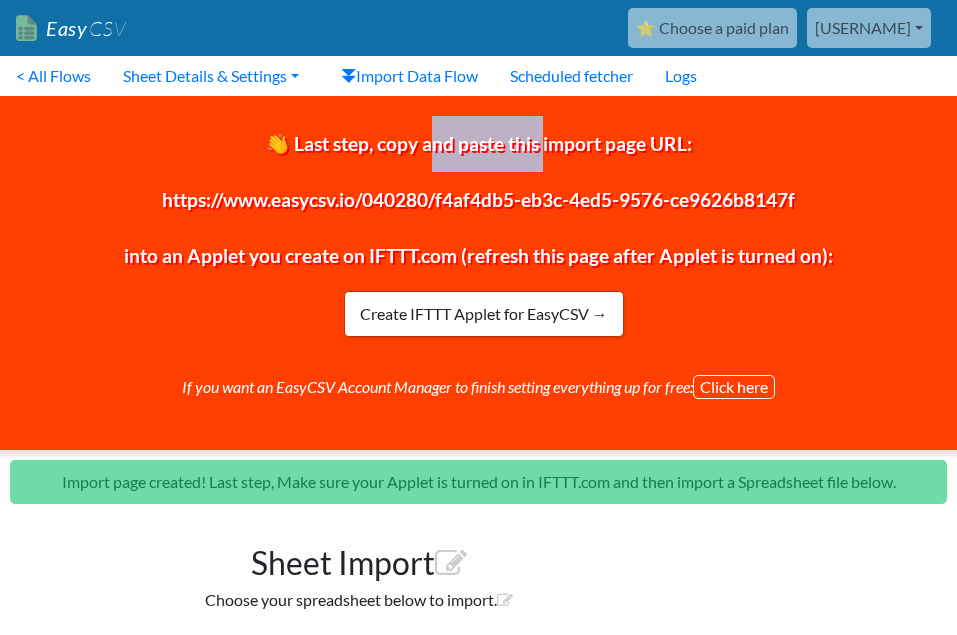drag, startPoint x: 429, startPoint y: 145, endPoint x: 546, endPoint y: 149, distance: 117.06836 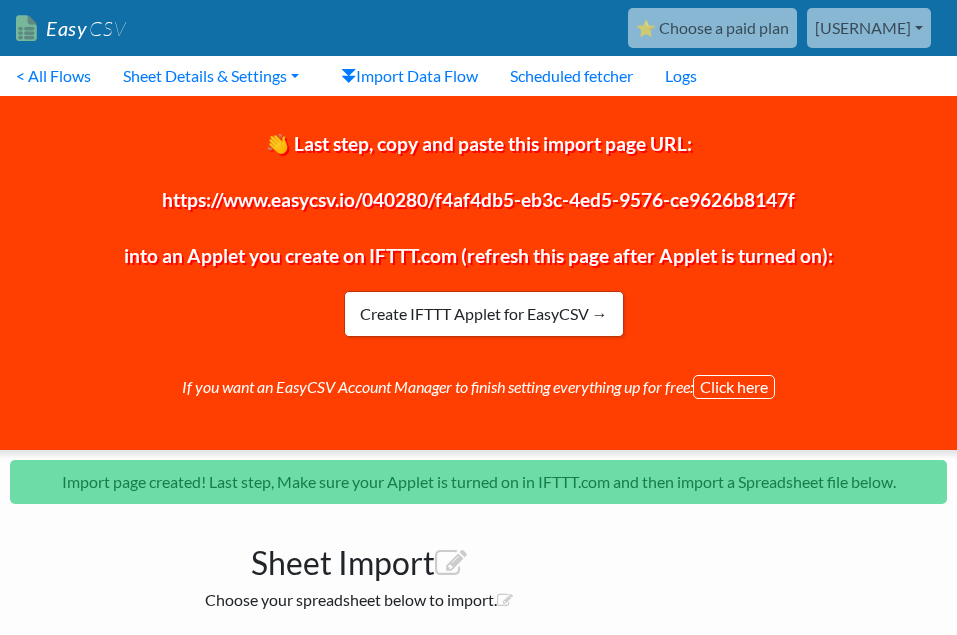 drag, startPoint x: 546, startPoint y: 149, endPoint x: 683, endPoint y: 199, distance: 145.83896 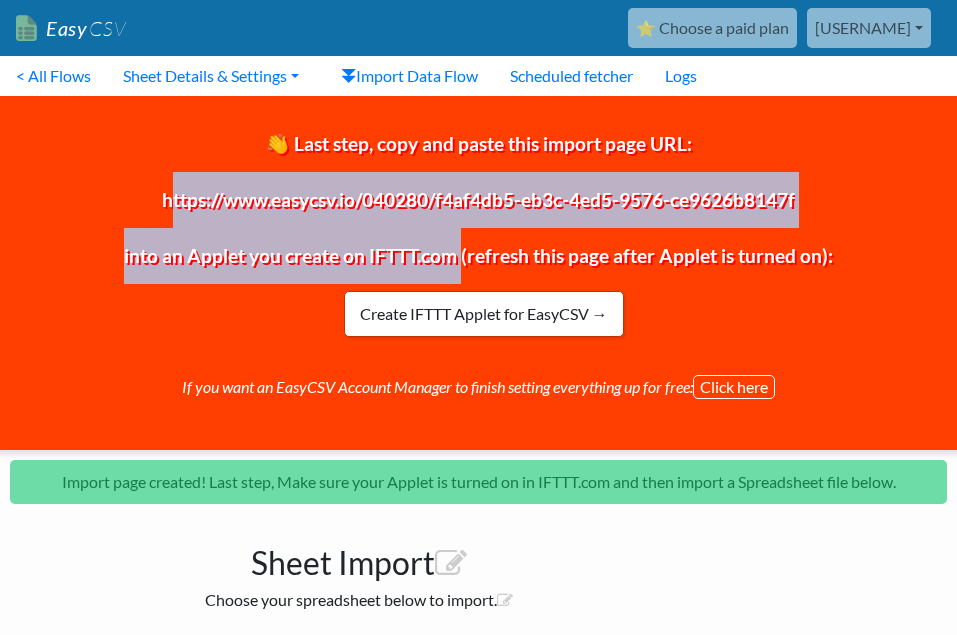 drag, startPoint x: 159, startPoint y: 200, endPoint x: 462, endPoint y: 250, distance: 307.09772 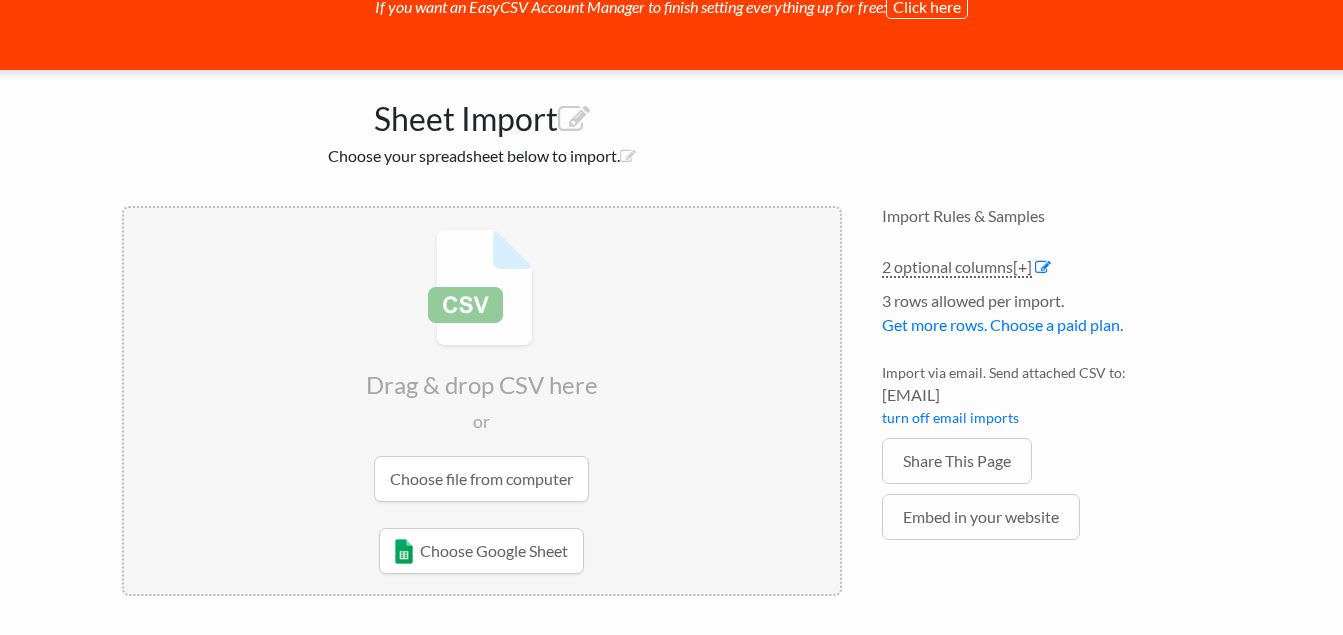 scroll, scrollTop: 381, scrollLeft: 0, axis: vertical 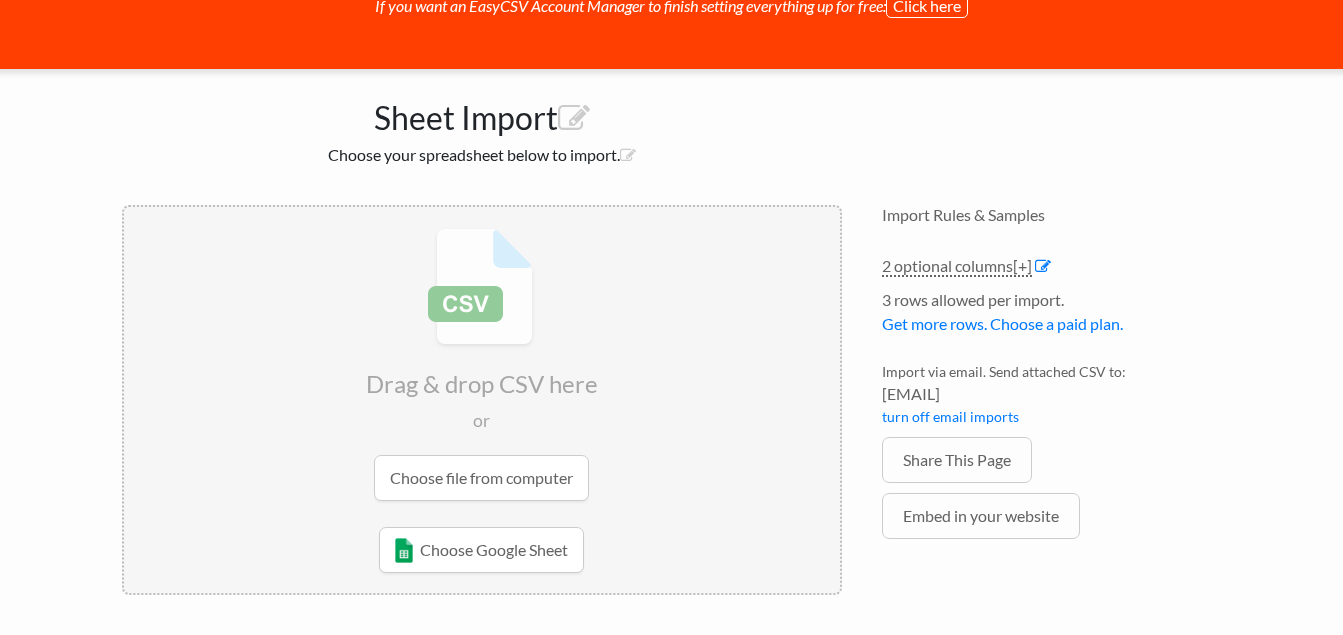 click at bounding box center [482, 364] 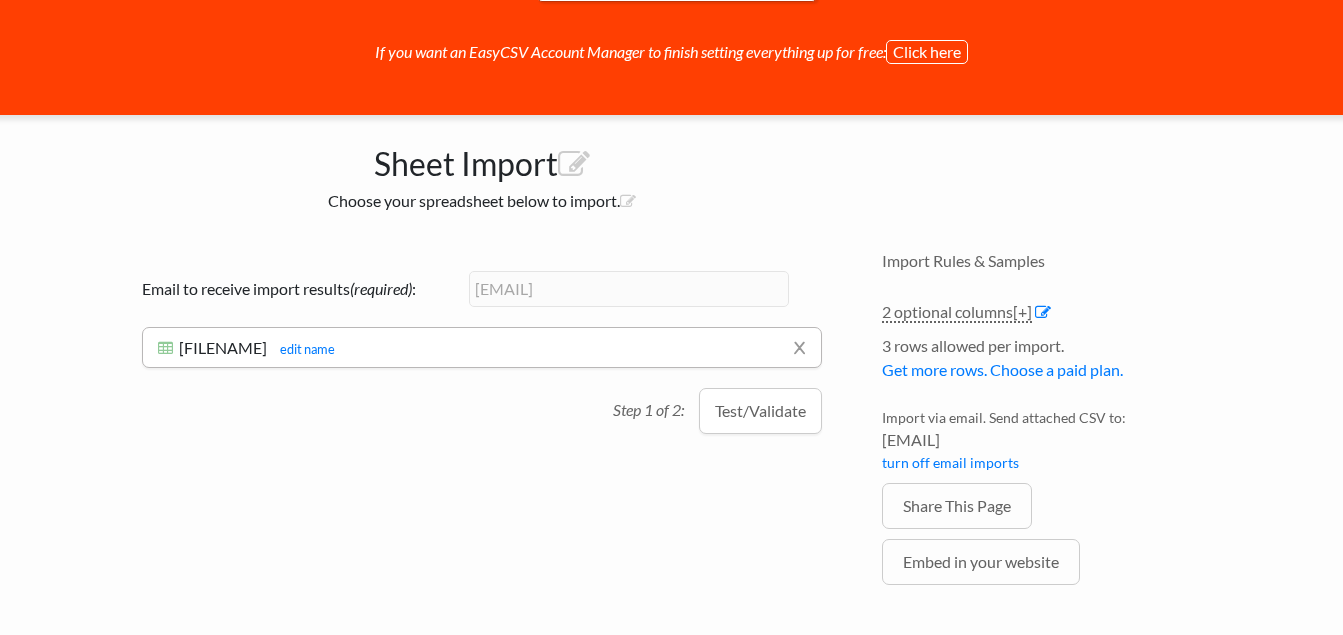 scroll, scrollTop: 310, scrollLeft: 0, axis: vertical 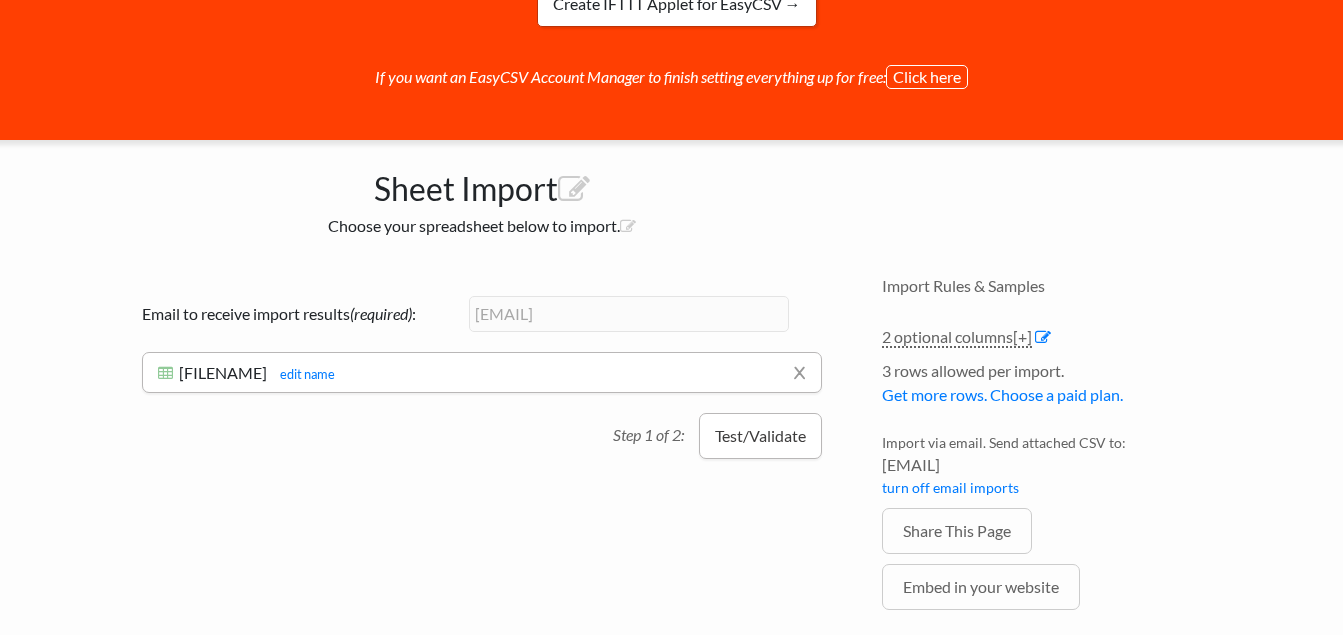 click on "Test/Validate" at bounding box center (760, 436) 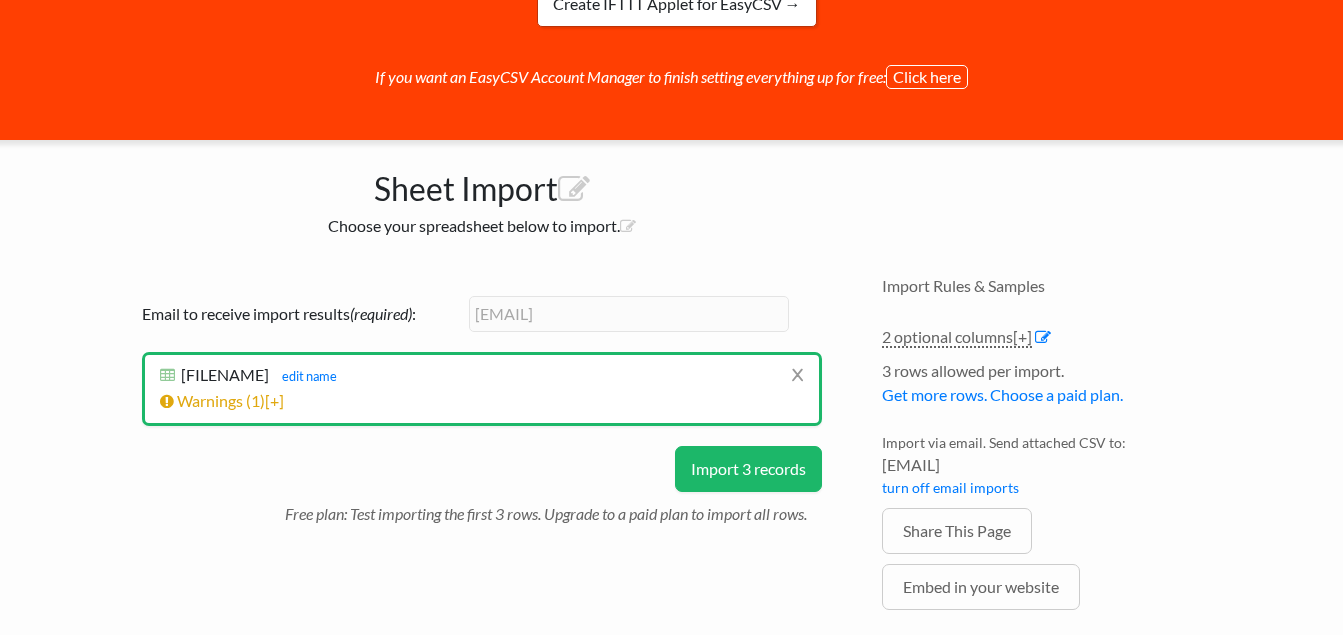 click on "Import 3 records" at bounding box center (748, 469) 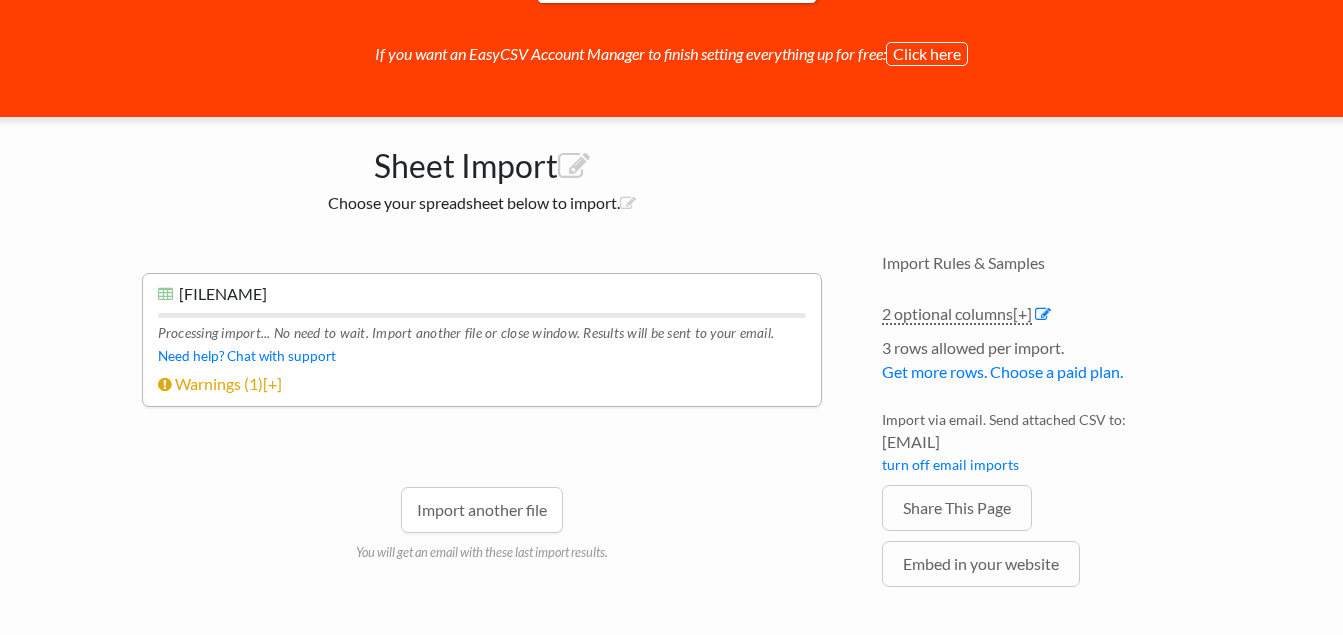 scroll, scrollTop: 381, scrollLeft: 0, axis: vertical 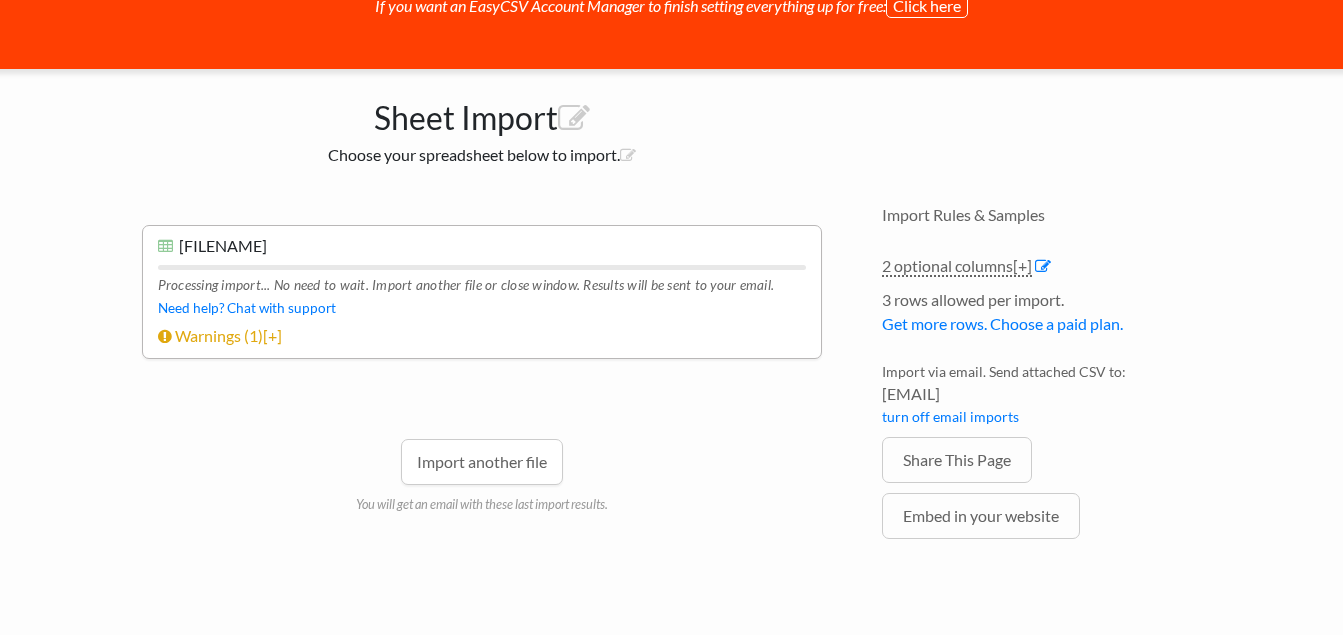 click on "Processing import... No need to wait. Import another file or close window. Results will be sent to your email." at bounding box center (482, 282) 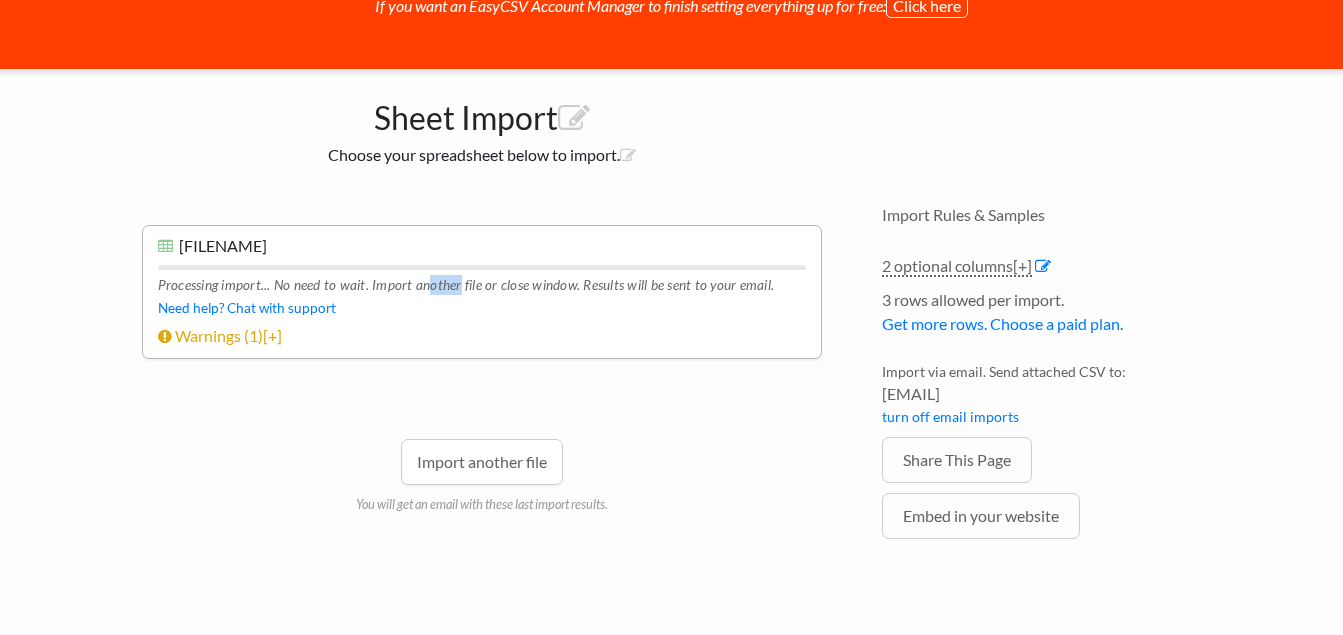 drag, startPoint x: 428, startPoint y: 289, endPoint x: 456, endPoint y: 291, distance: 28.071337 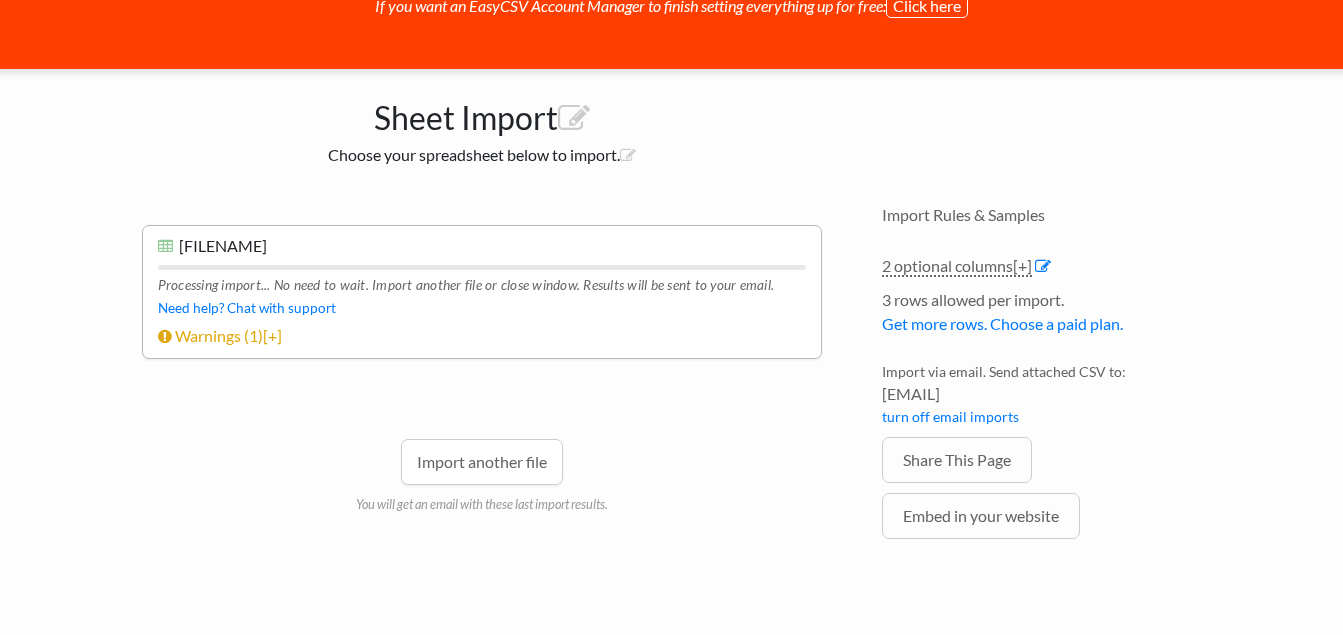 drag, startPoint x: 456, startPoint y: 291, endPoint x: 363, endPoint y: 283, distance: 93.34345 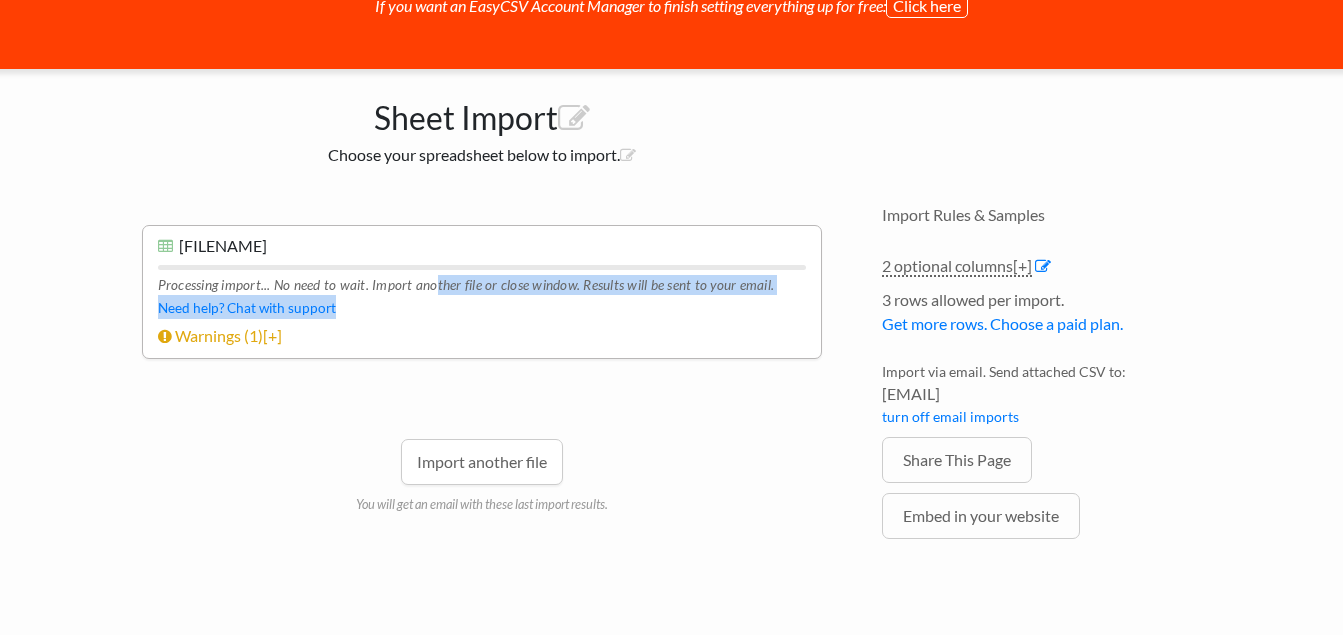 drag, startPoint x: 431, startPoint y: 285, endPoint x: 579, endPoint y: 305, distance: 149.34523 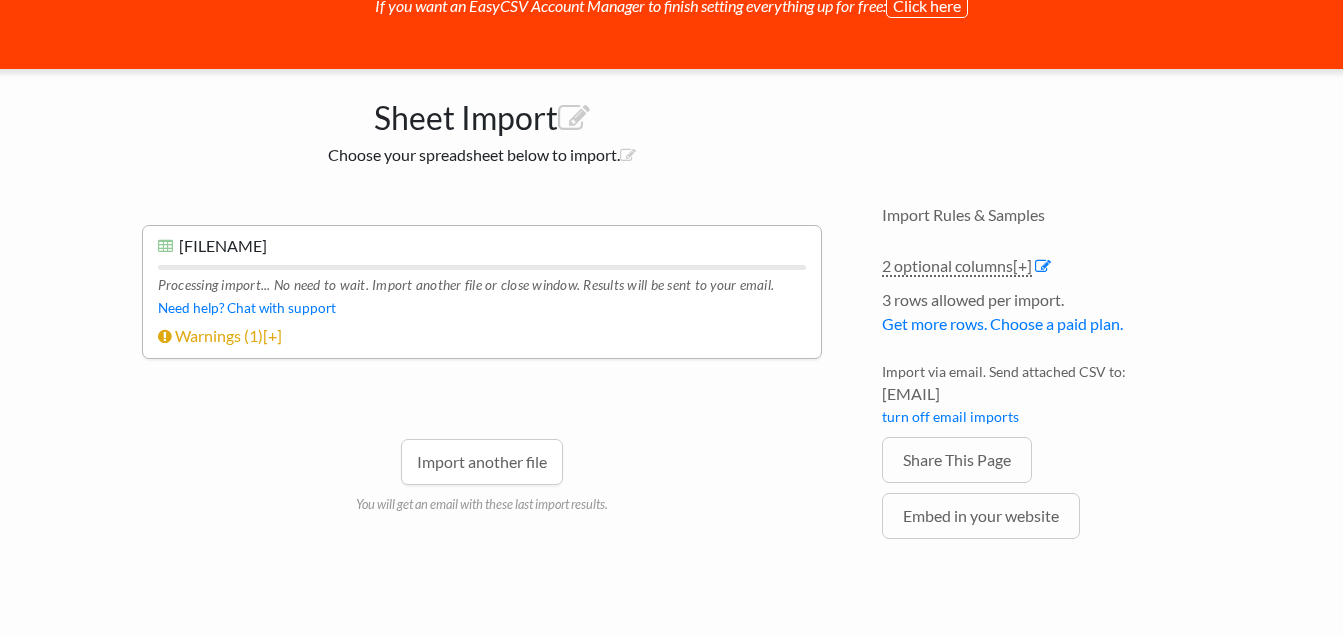 click on "x
californie_tasks.csv   californie_tasks.csv   edit name
Processing import... No need to wait. Import another file or close window. Results will be sent to your email.
Need help? Chat with support
Errors from destination API/Server ( 0 )  [+]  -  up to 10 error examples
Row #
Error - response or issue from destination API/Server returned to EasyCSV  ( contact EasyCSV support  if you need help)
Errors ( 0 )  [+]
Row #
Error
Filtered Out ( 0 )  [+]
Row #
Filtered out because...
1 4" at bounding box center [482, 292] 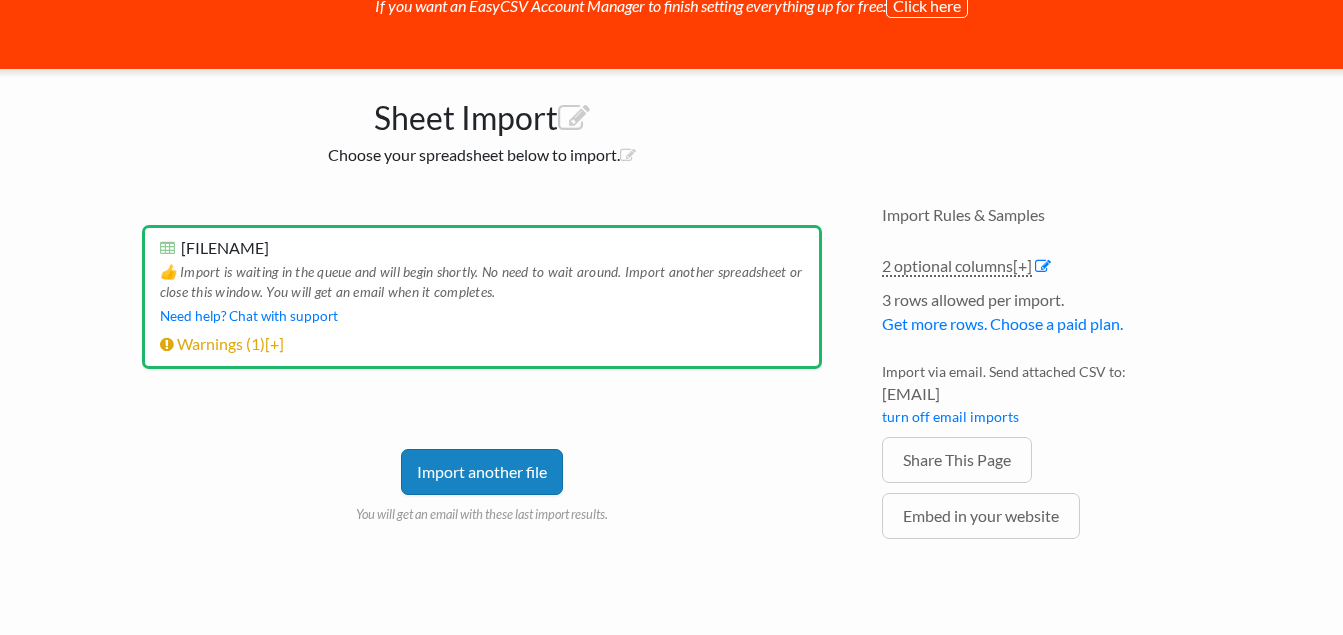 click on "👍 Import is waiting in the queue and will begin shortly. No need to wait around. Import another spreadsheet or close this window. You will get an email when it completes." at bounding box center (482, 280) 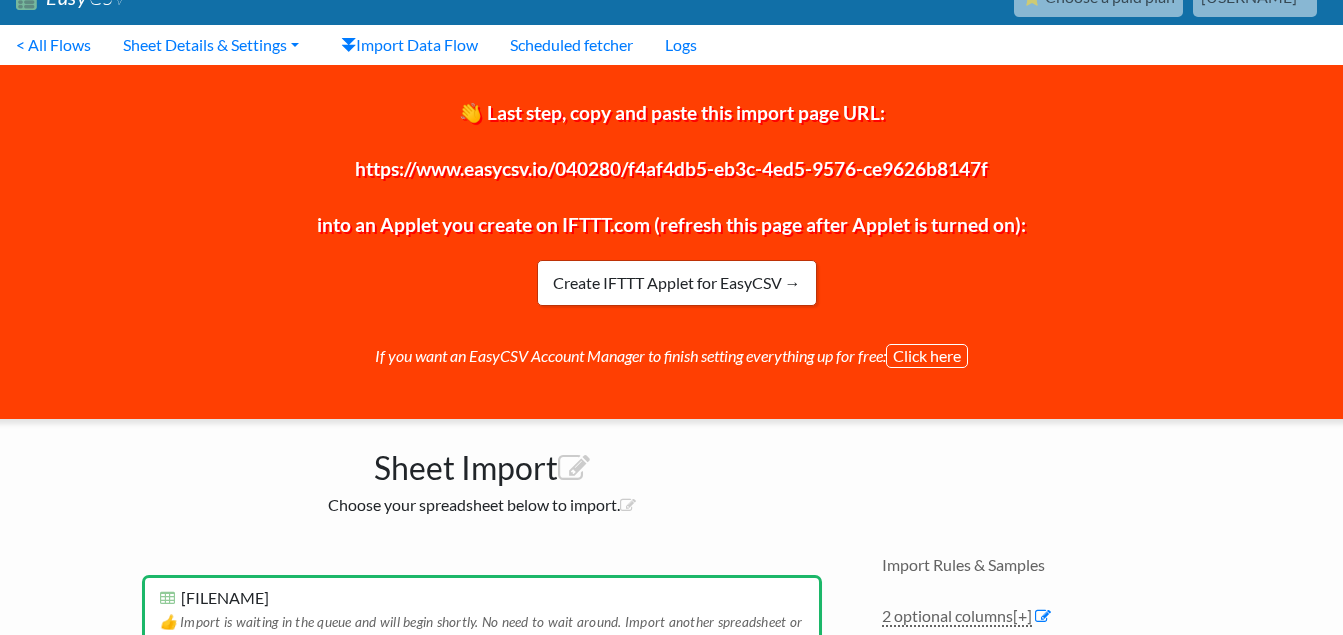 scroll, scrollTop: 86, scrollLeft: 0, axis: vertical 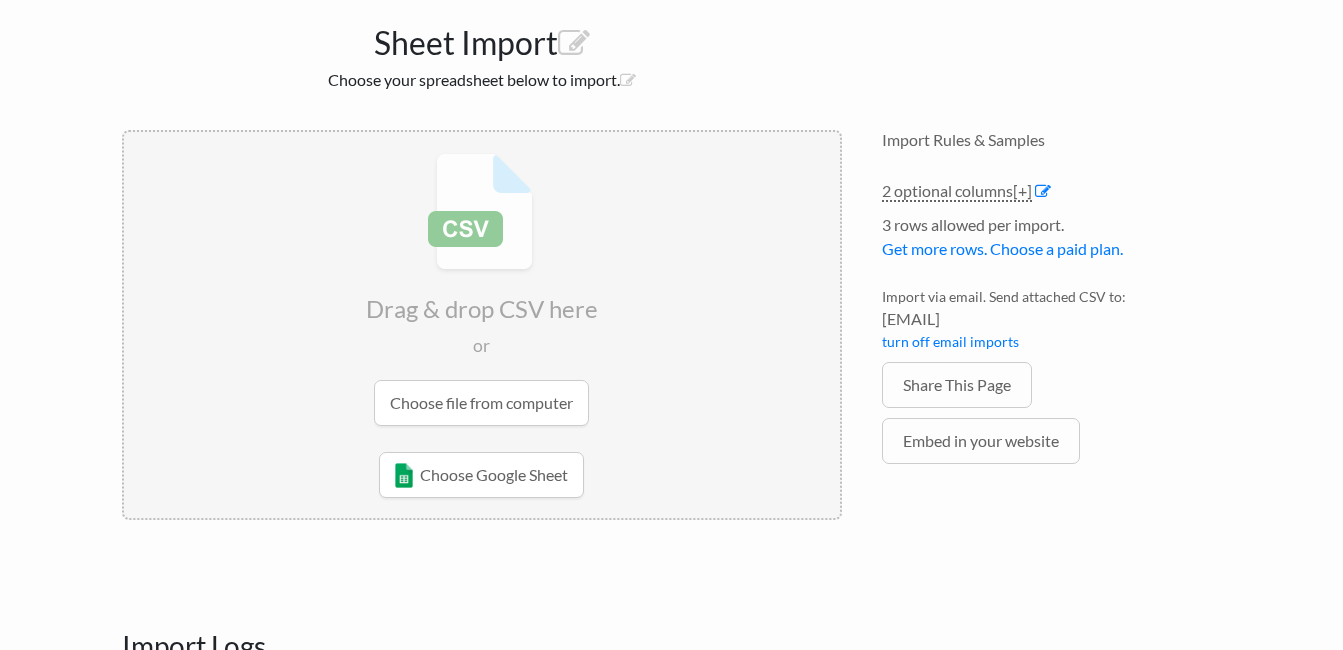 click at bounding box center (482, 289) 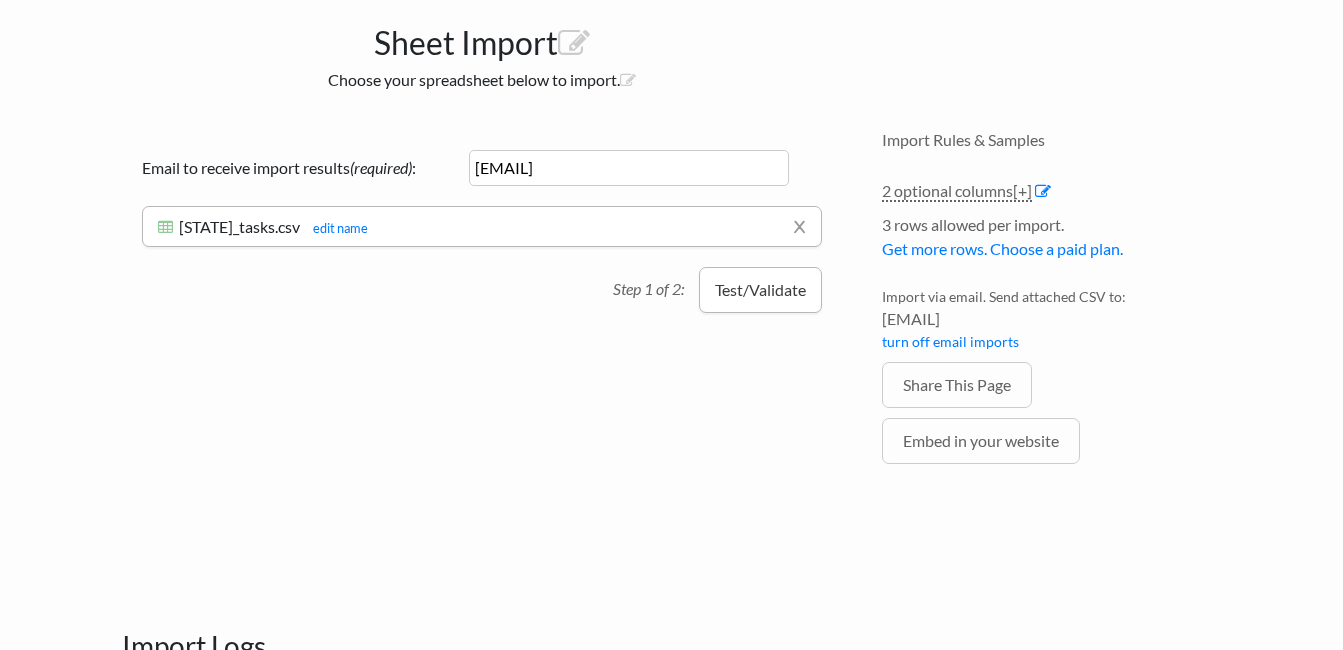 click on "Test/Validate" at bounding box center [760, 290] 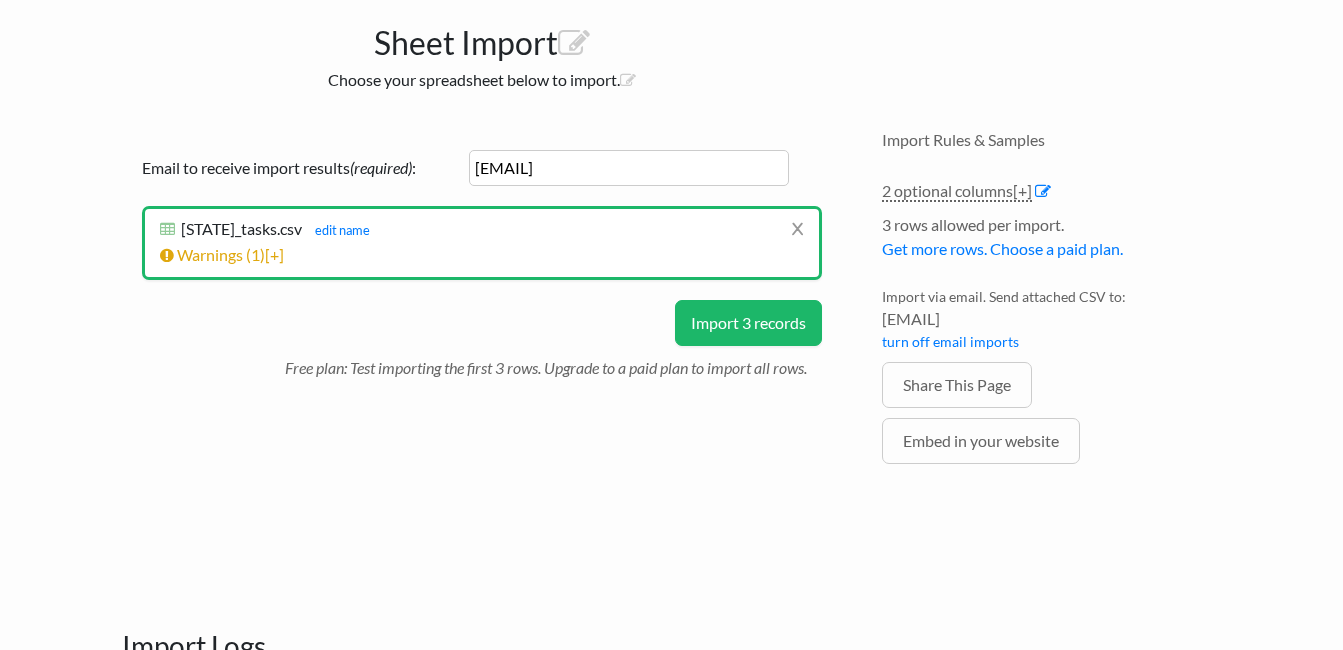 click on "Import 3 records" at bounding box center (748, 323) 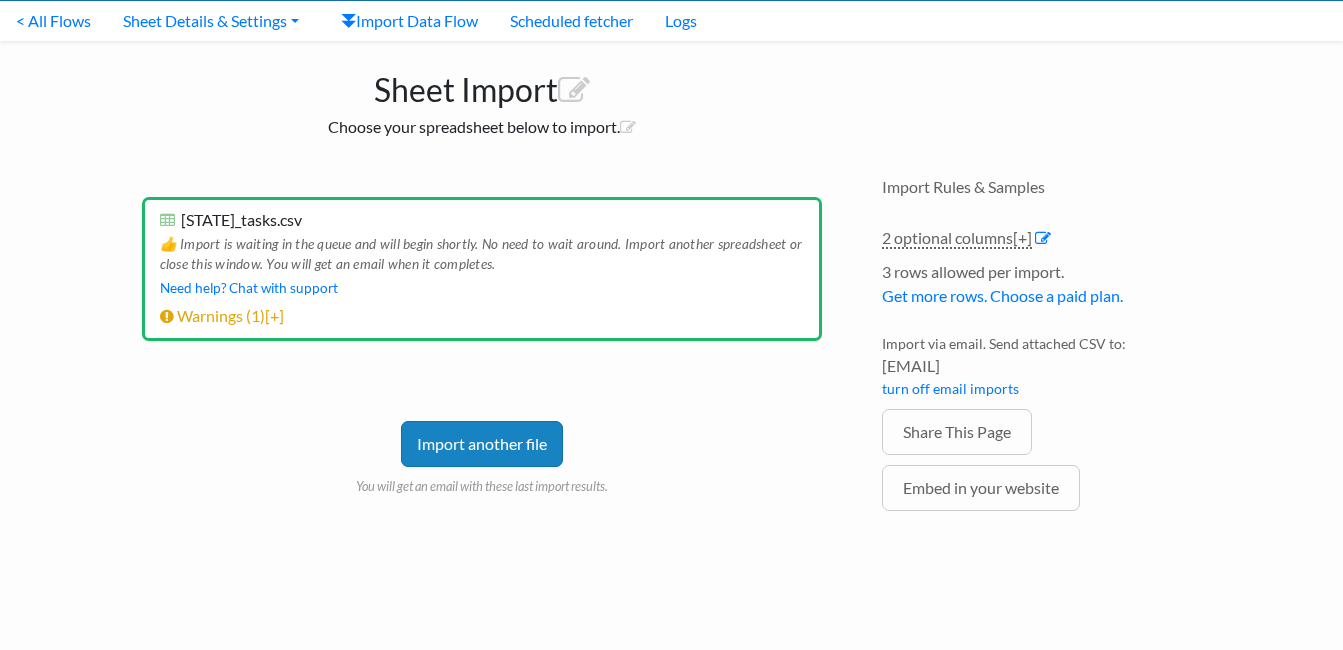 scroll, scrollTop: 42, scrollLeft: 0, axis: vertical 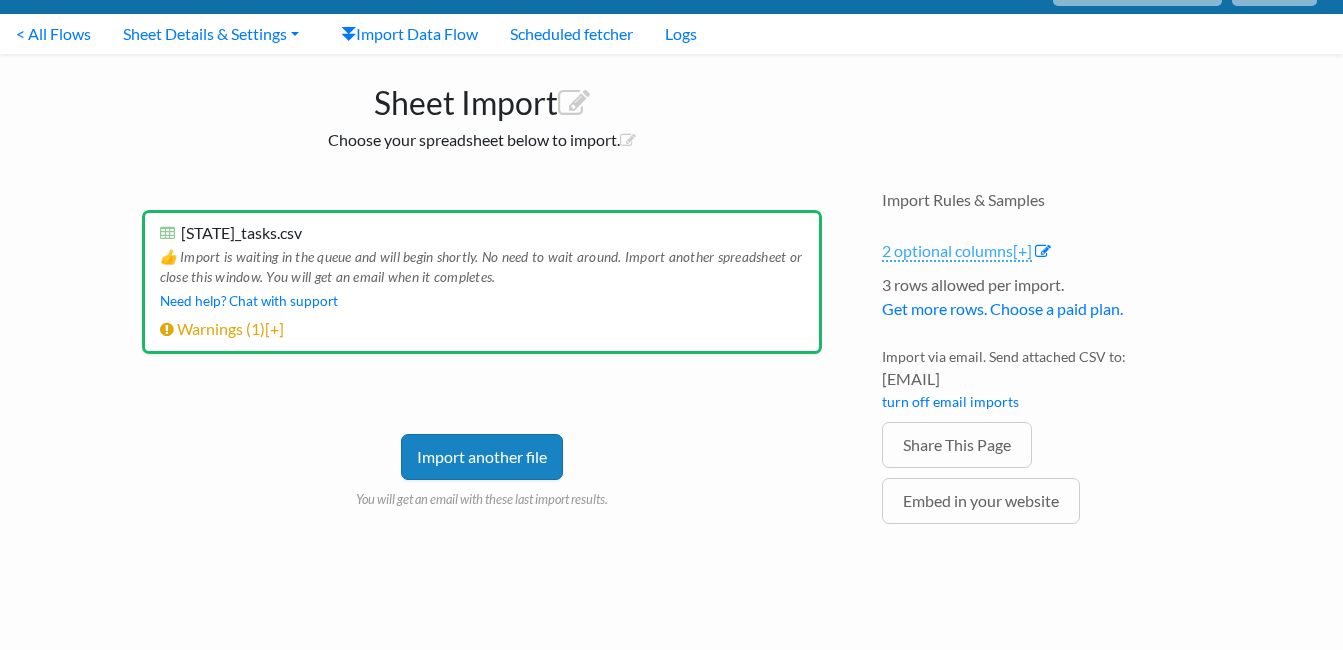 click on "2 optional columns  [+]" at bounding box center (957, 251) 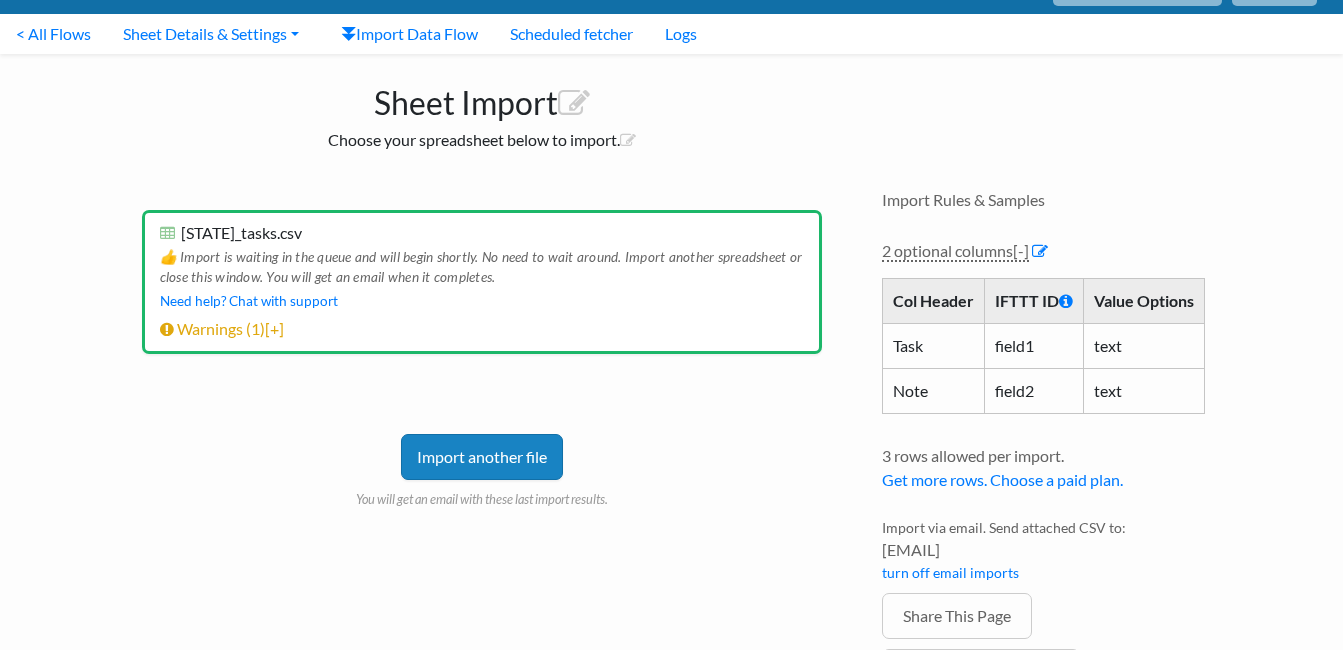 click on "field1" at bounding box center (1033, 345) 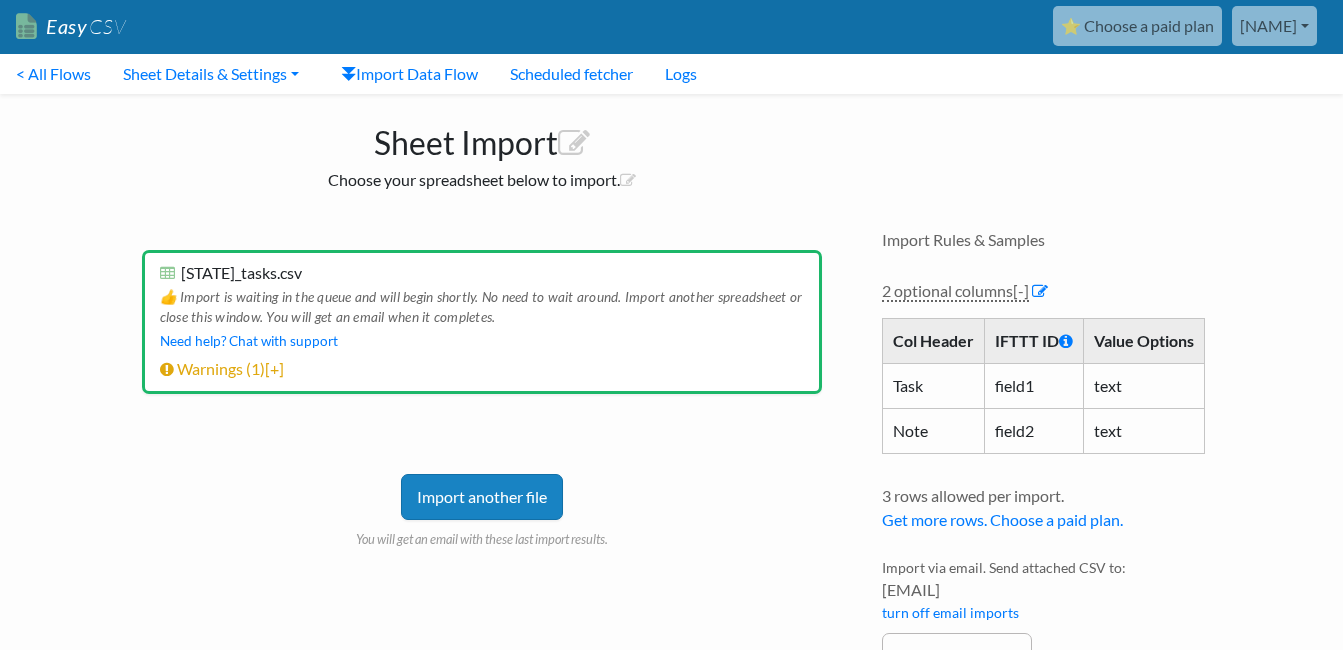 scroll, scrollTop: 0, scrollLeft: 0, axis: both 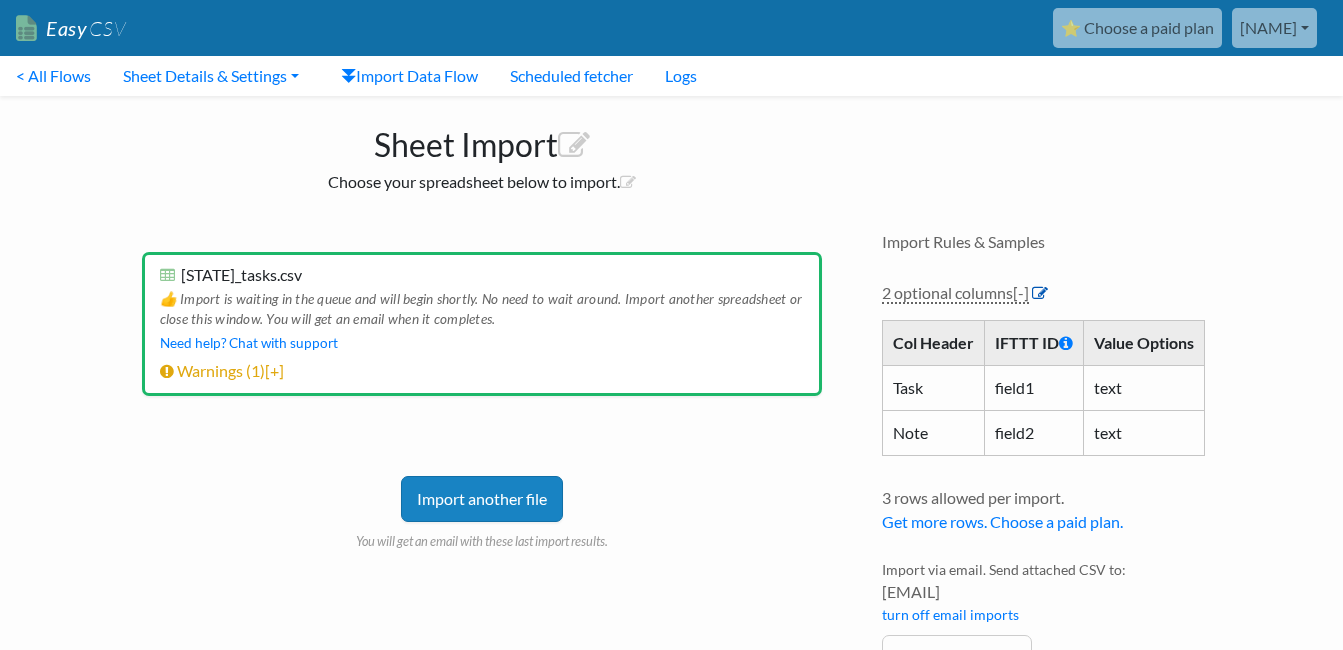 click at bounding box center [1040, 293] 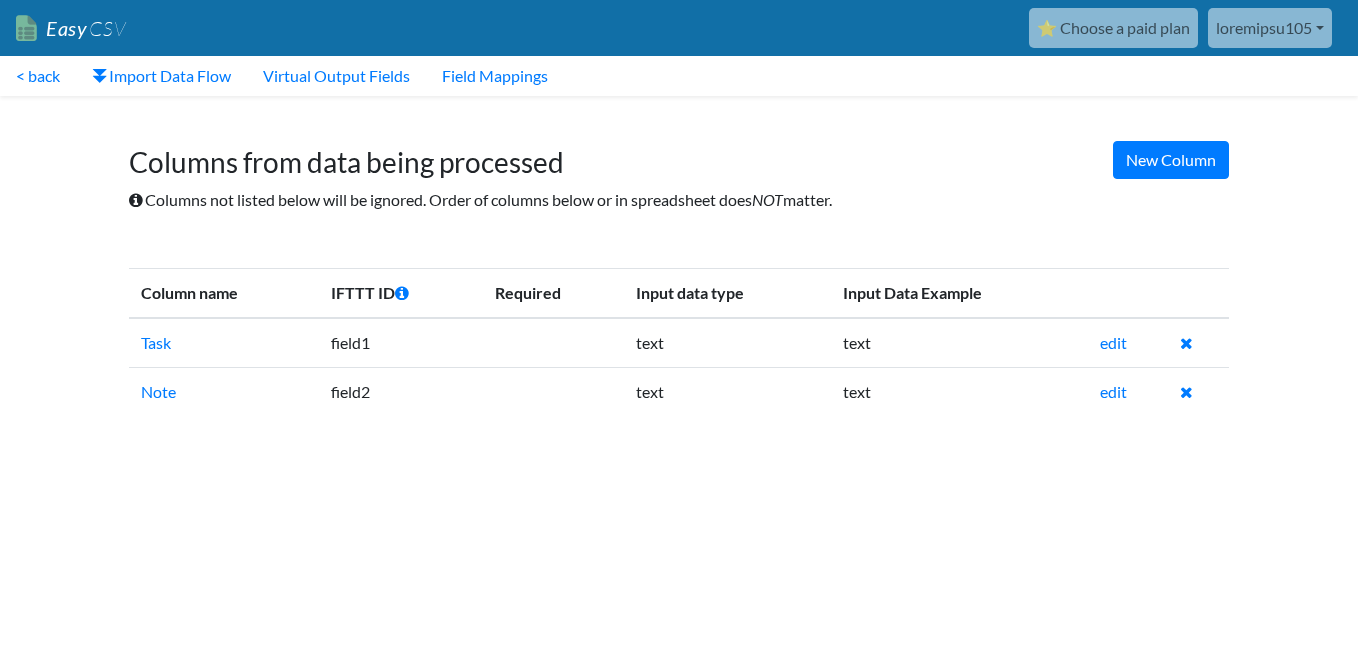 scroll, scrollTop: 0, scrollLeft: 0, axis: both 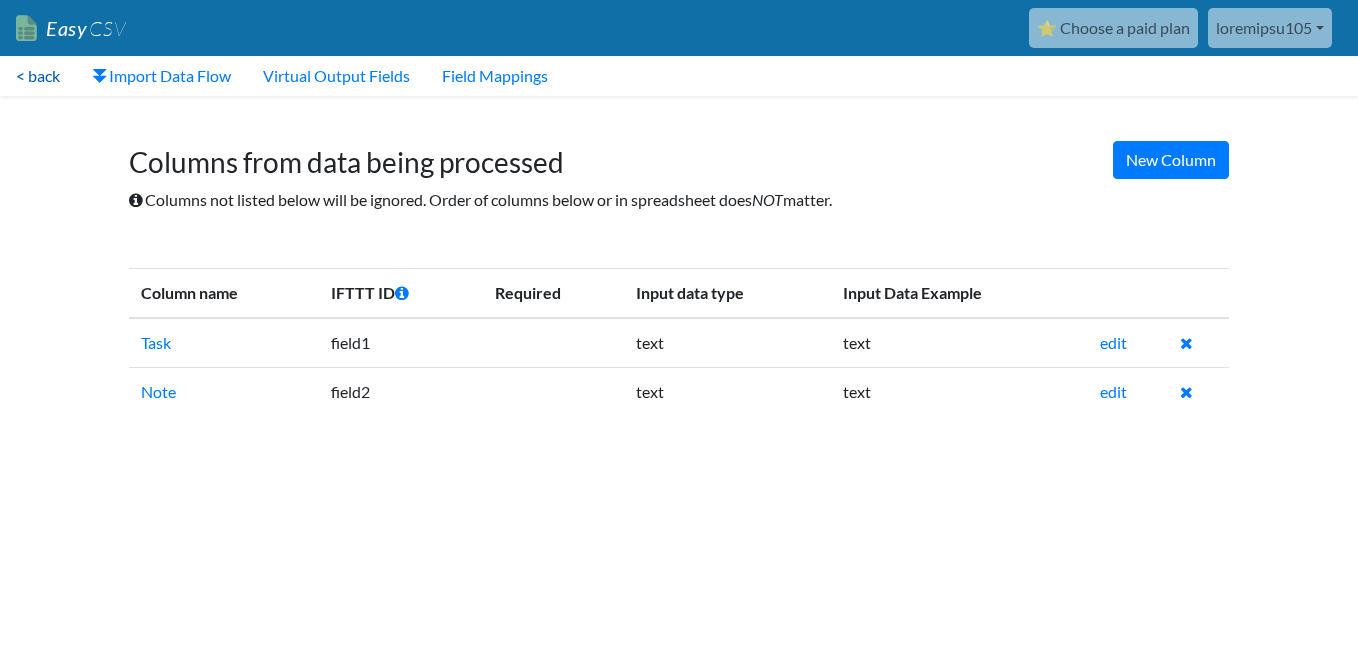 click on "< back" at bounding box center [38, 76] 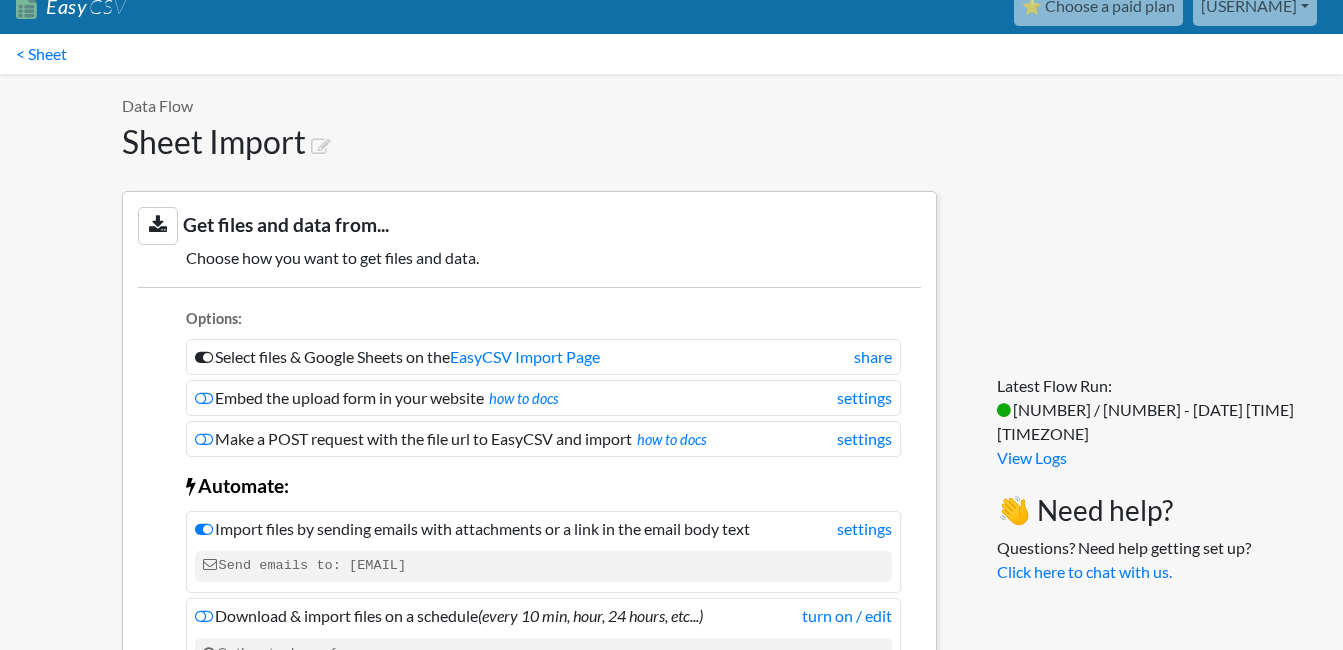 scroll, scrollTop: 0, scrollLeft: 0, axis: both 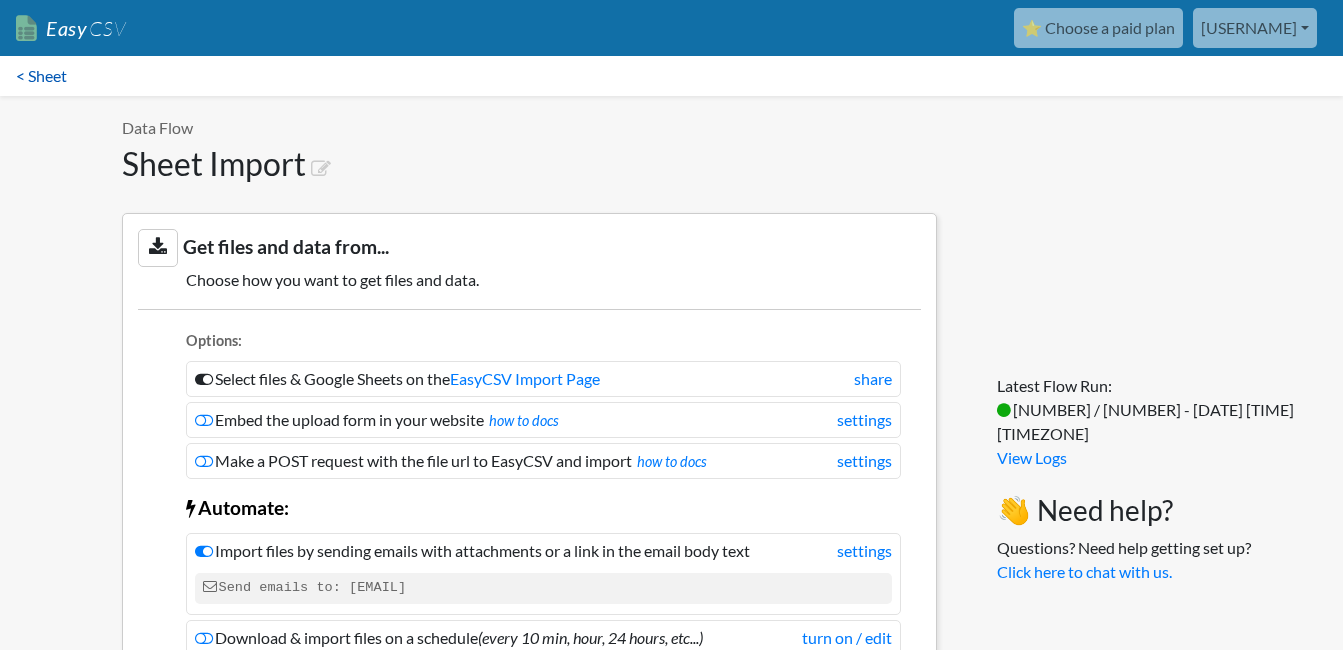 click on "< Sheet" at bounding box center [41, 76] 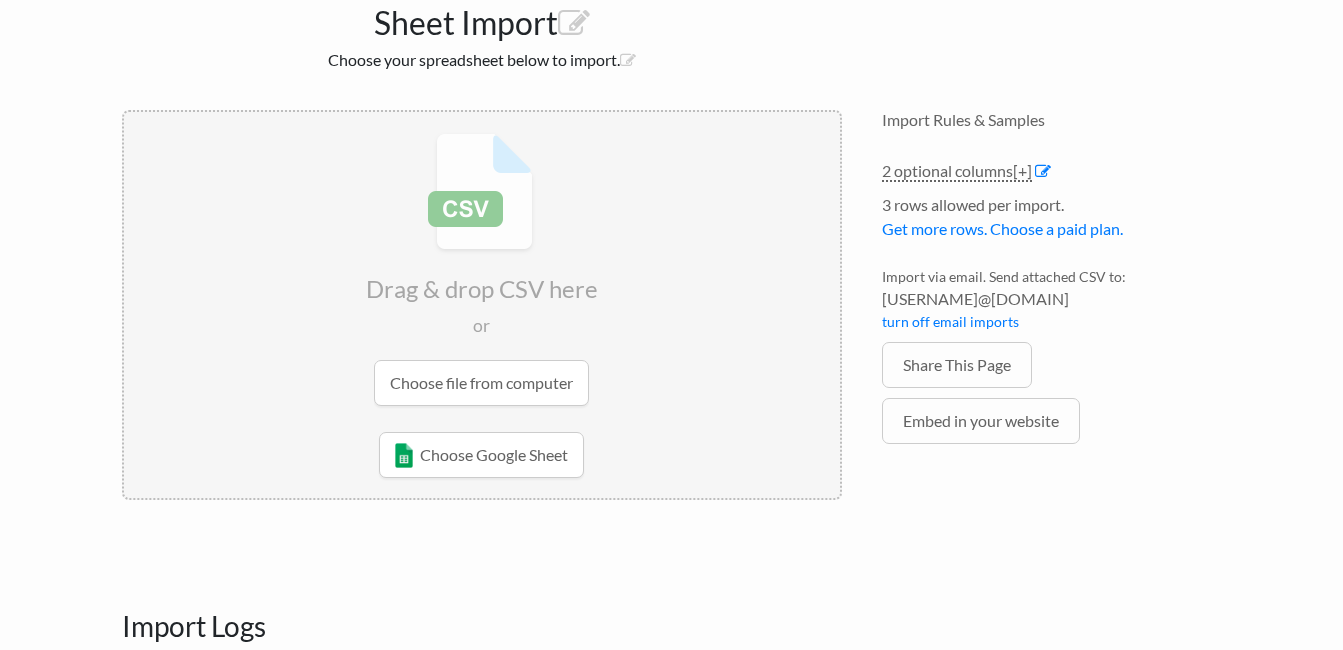 scroll, scrollTop: 0, scrollLeft: 0, axis: both 